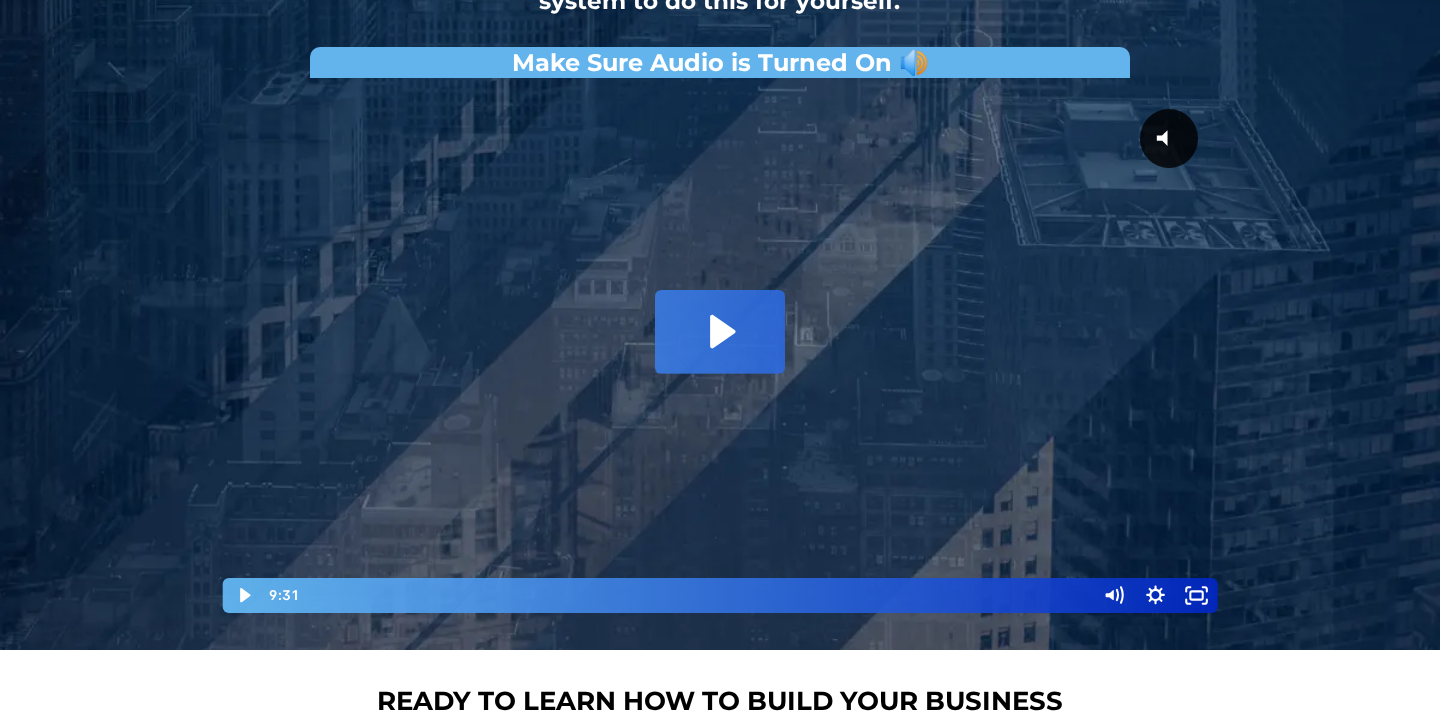scroll, scrollTop: 349, scrollLeft: 0, axis: vertical 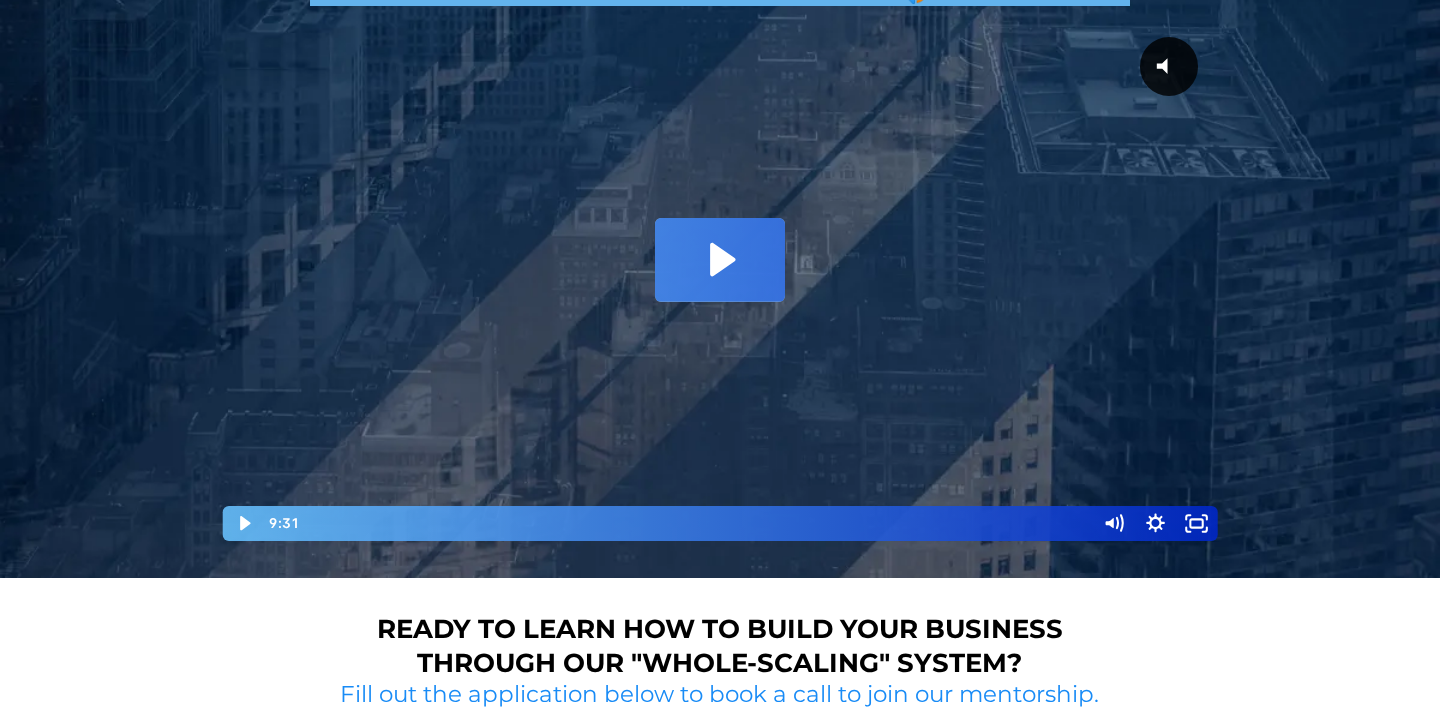 click 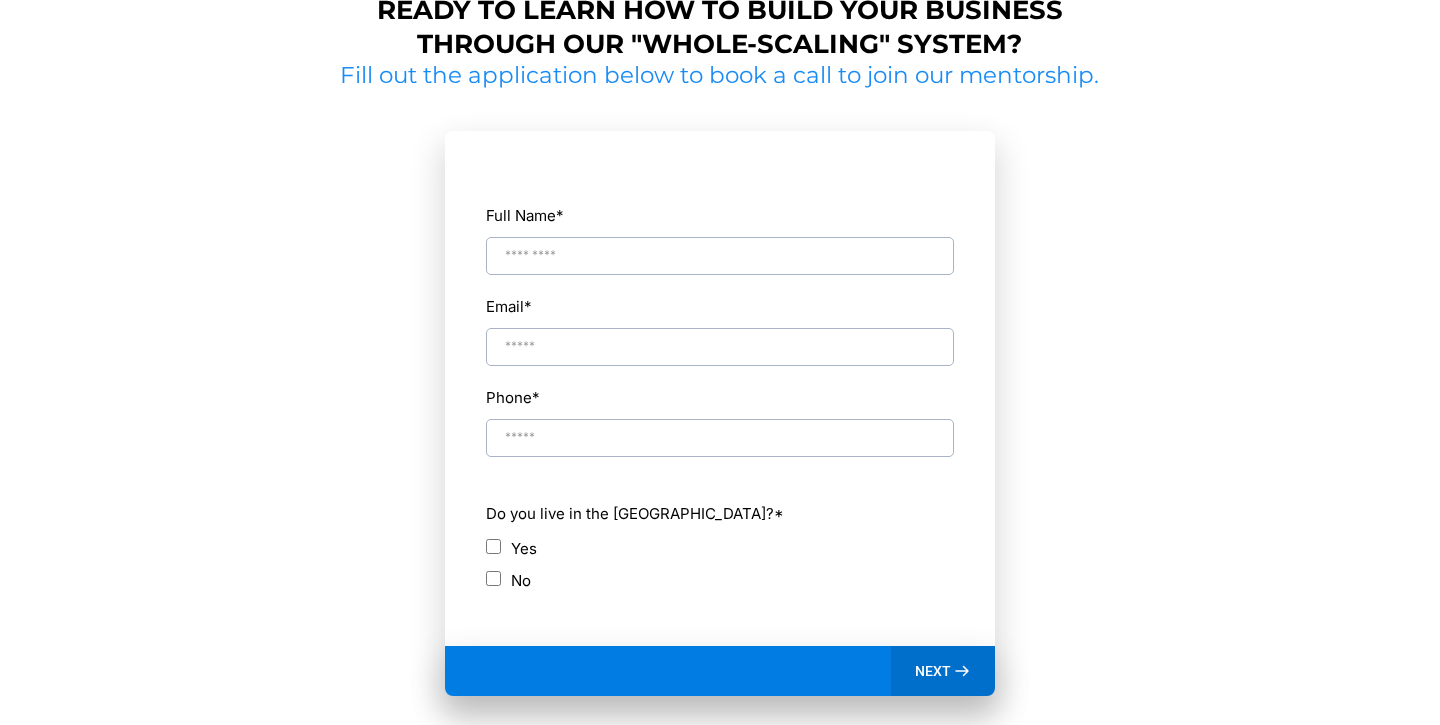 scroll, scrollTop: 964, scrollLeft: 0, axis: vertical 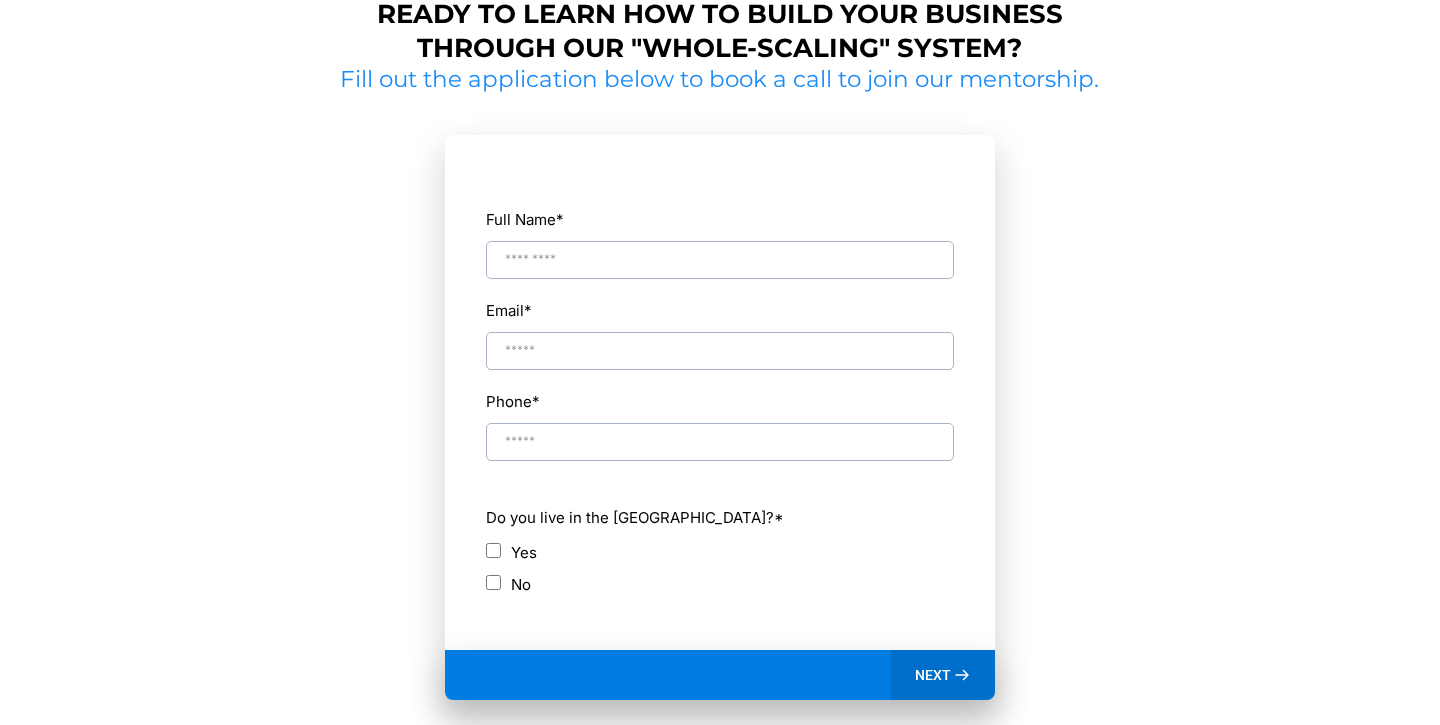 click at bounding box center [720, 260] 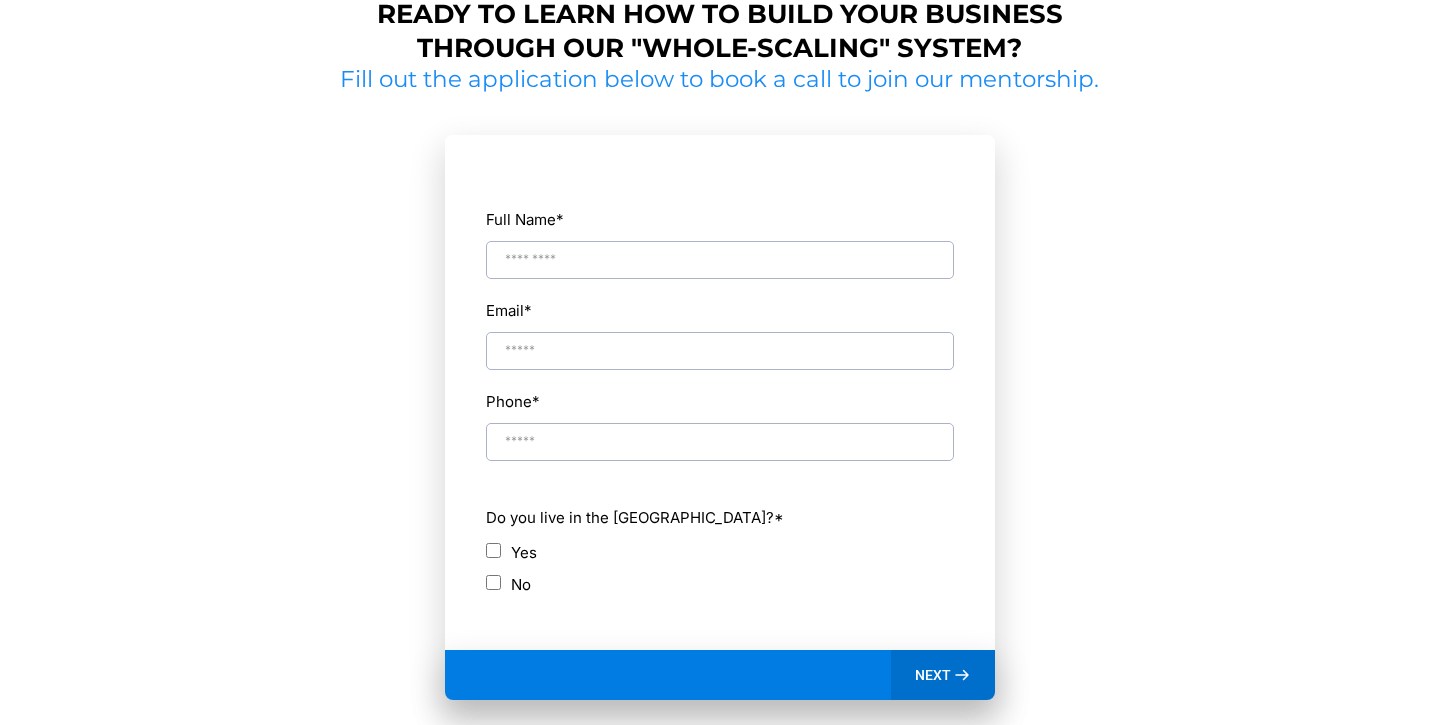 type on "**********" 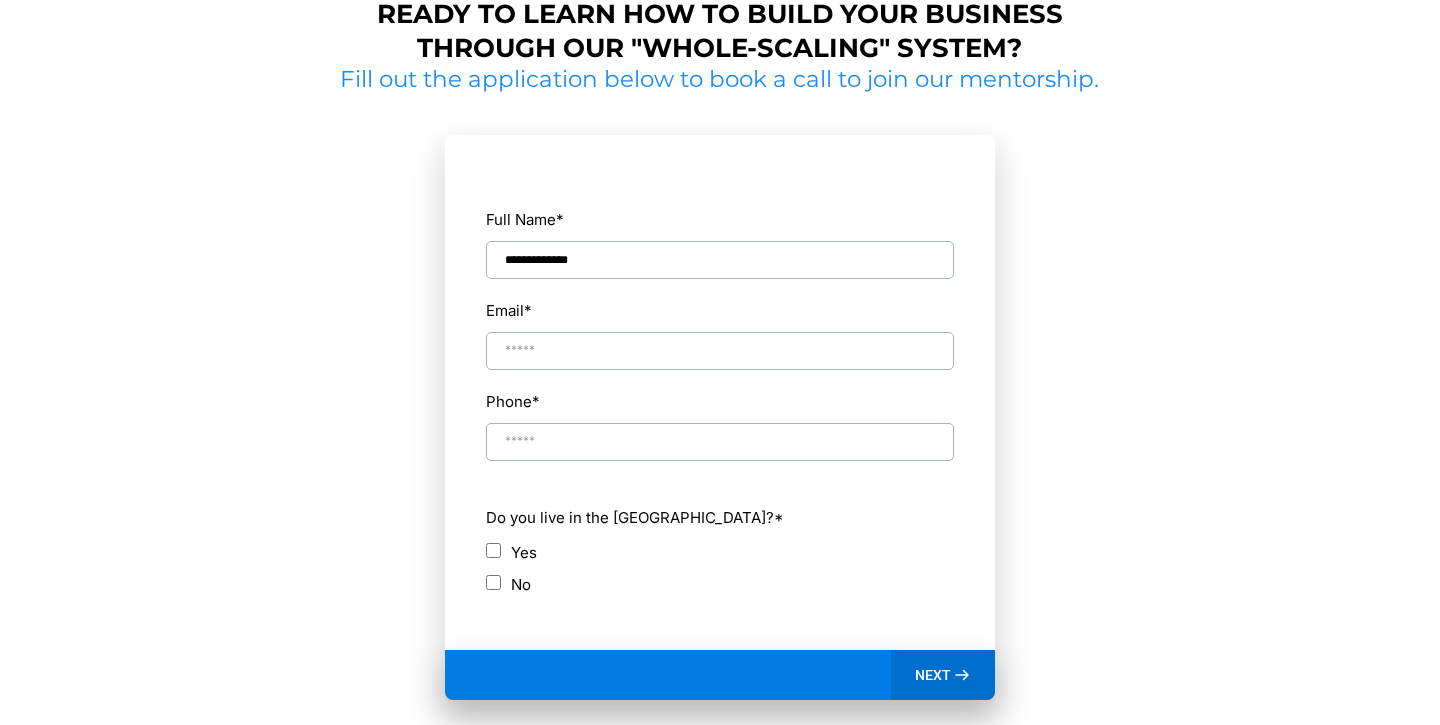 type on "**********" 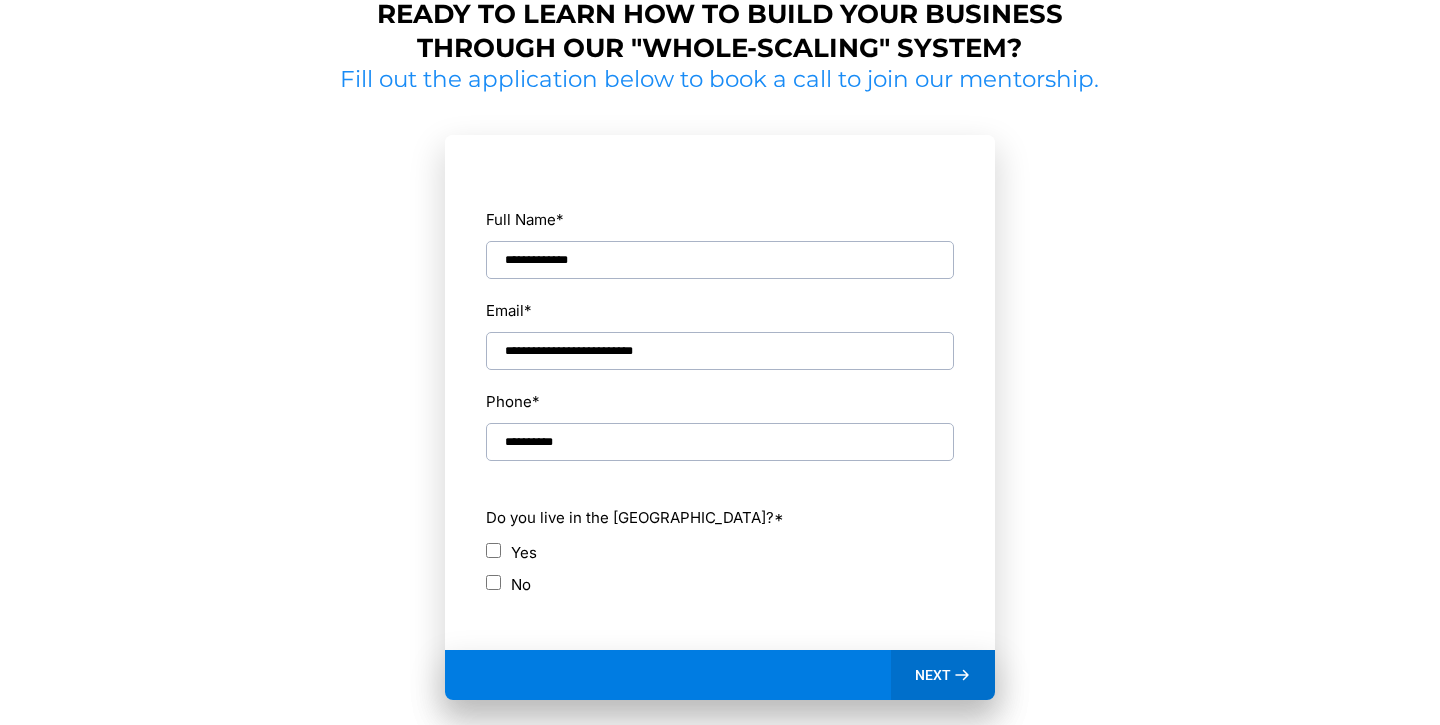 type on "**********" 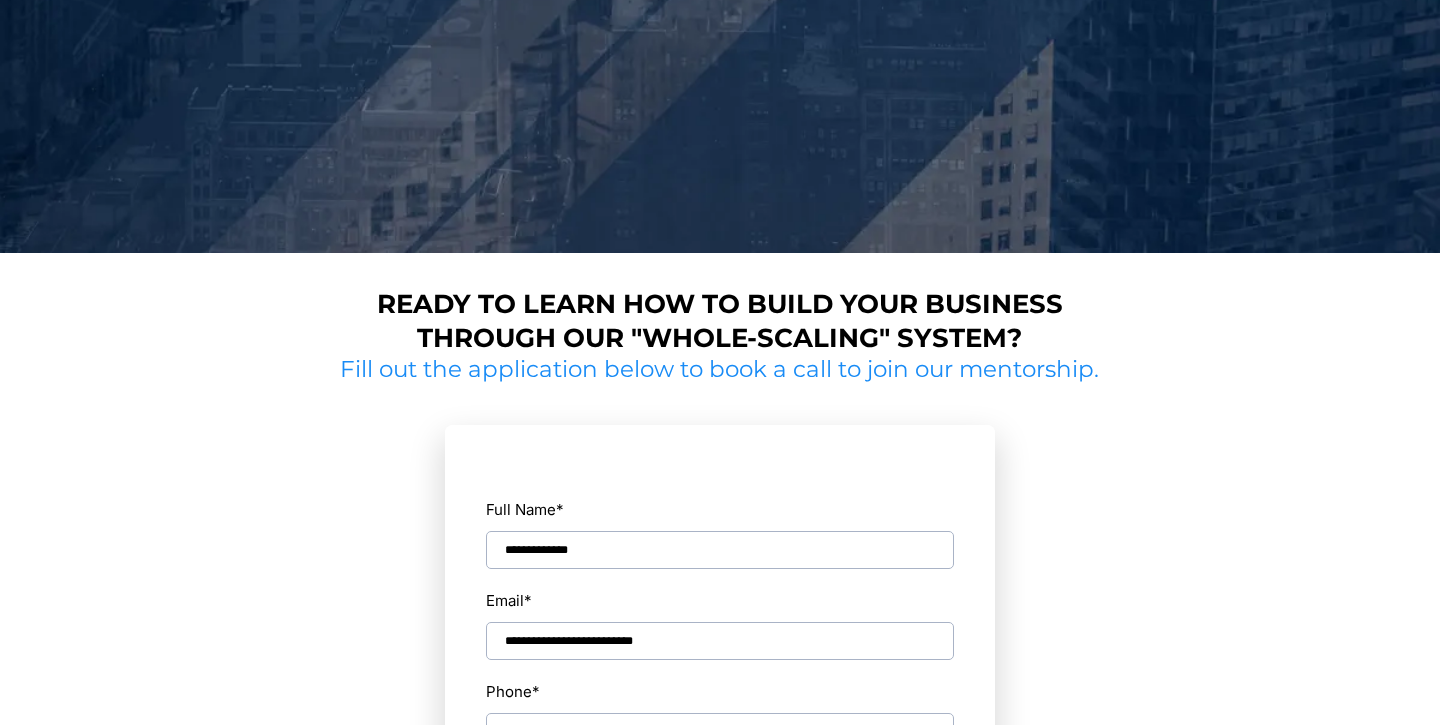 scroll, scrollTop: 875, scrollLeft: 0, axis: vertical 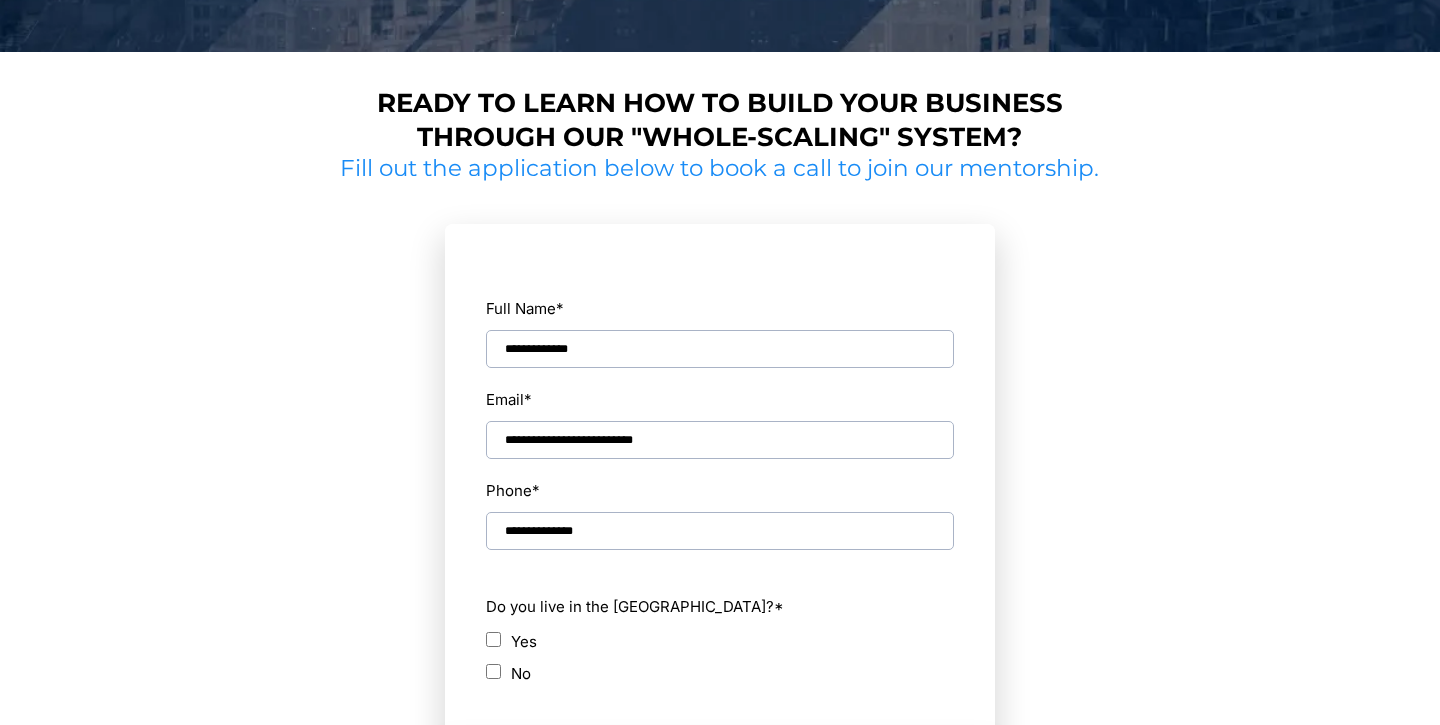 click on "**********" at bounding box center (720, 349) 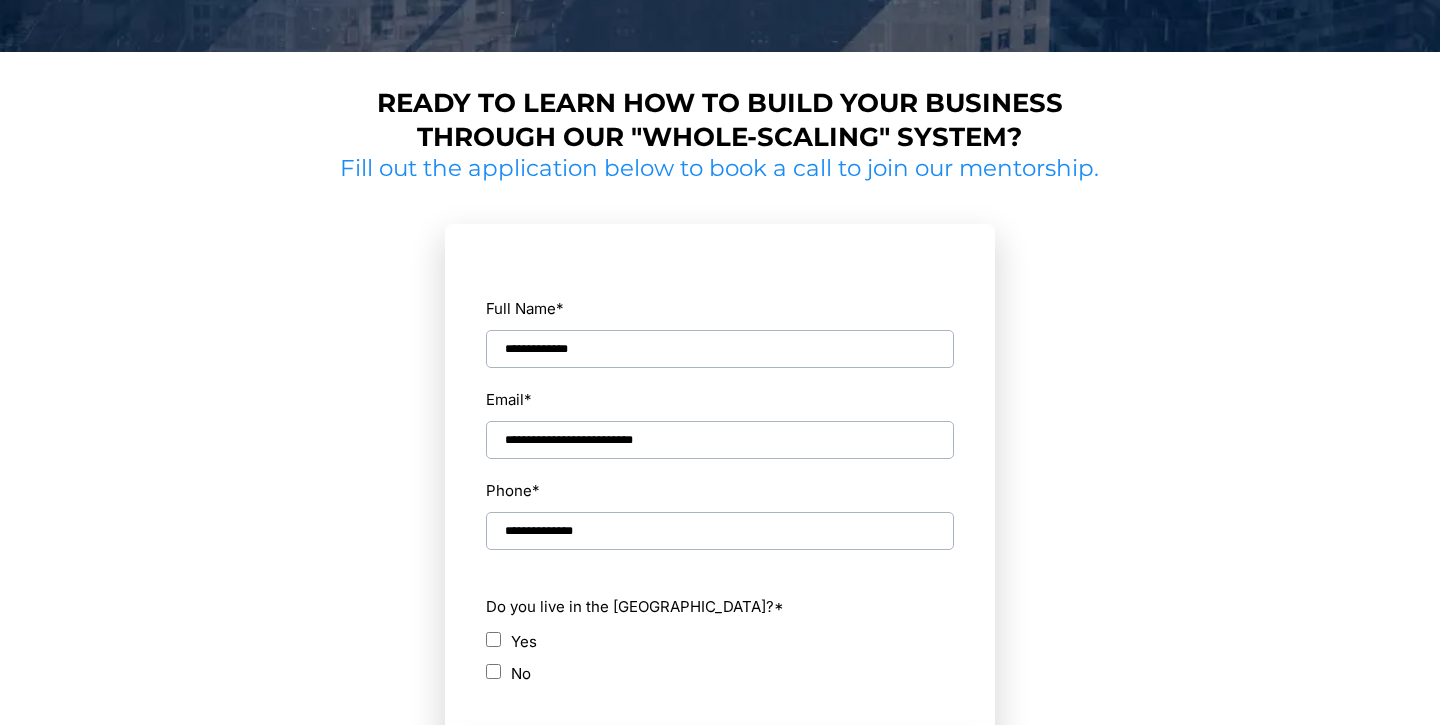 click on "**********" at bounding box center (720, 531) 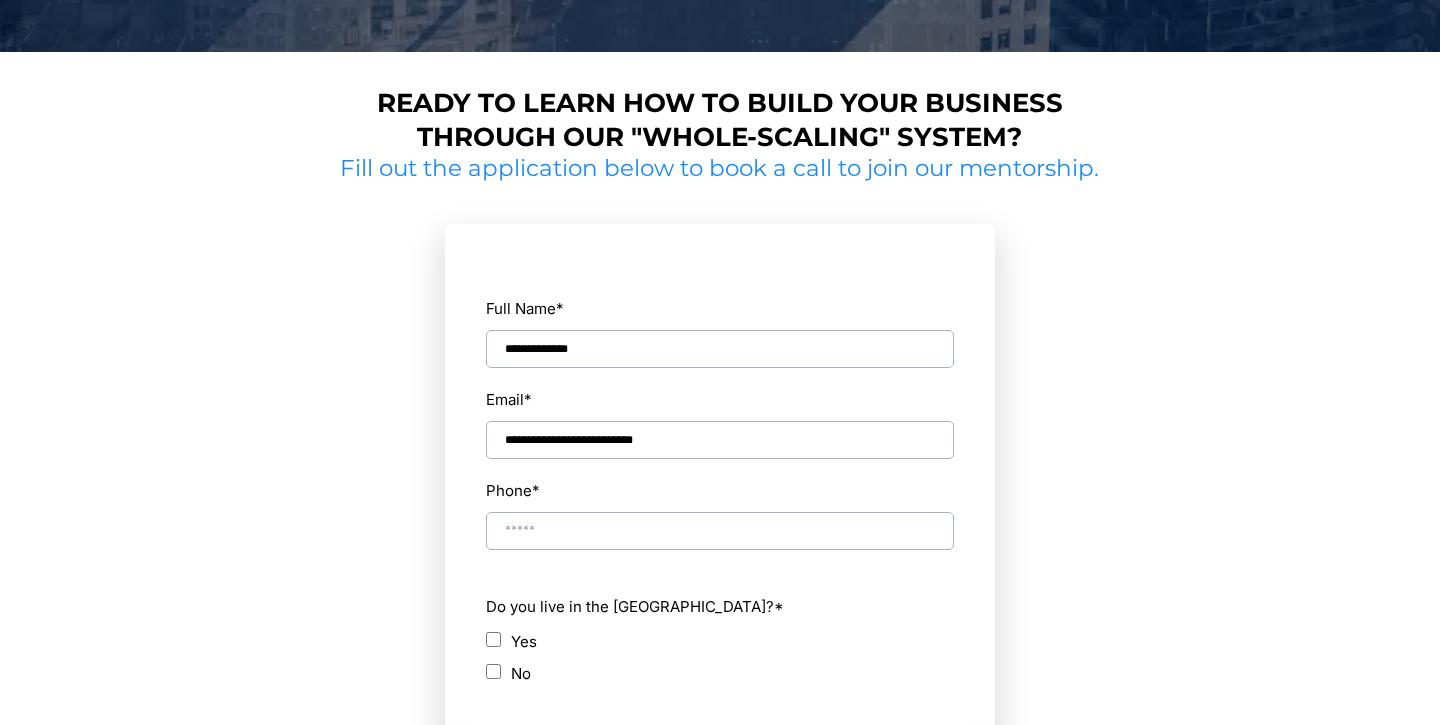 scroll, scrollTop: 244, scrollLeft: 0, axis: vertical 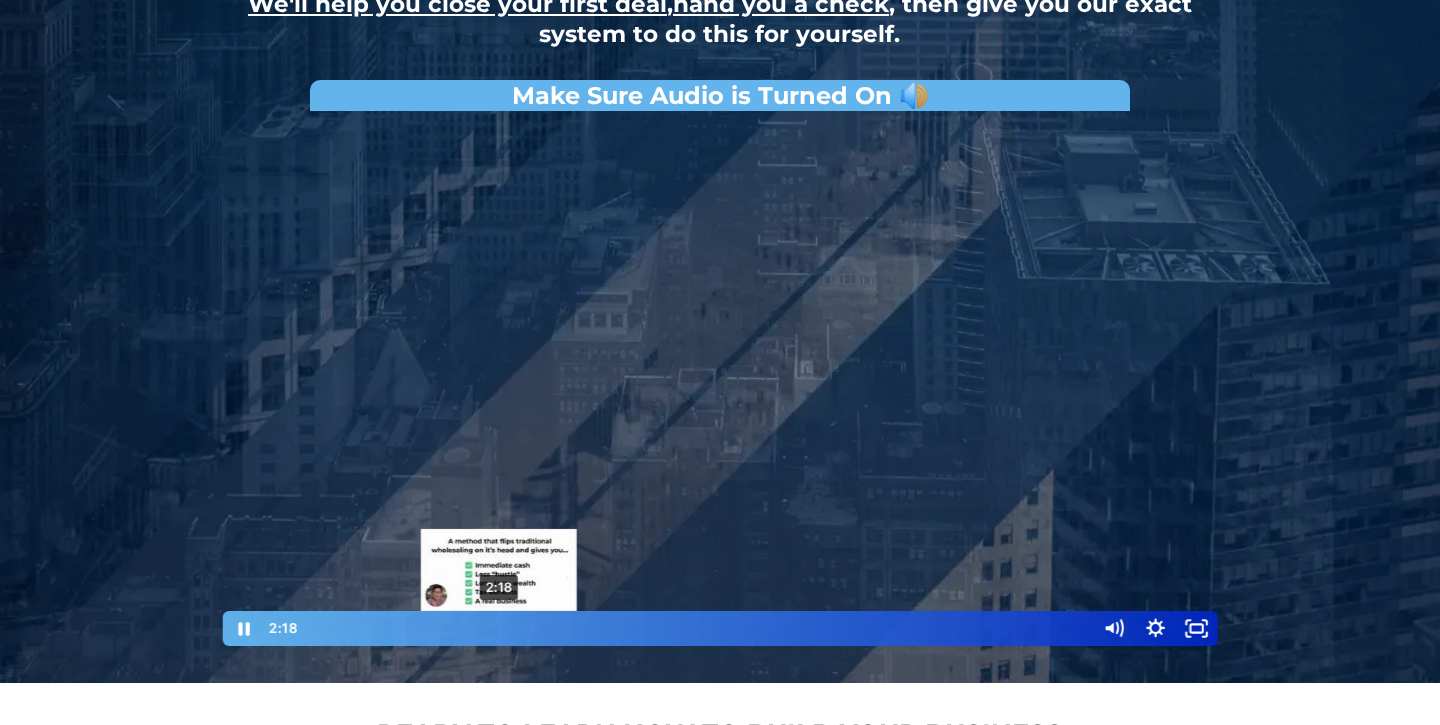 click on "2:18" at bounding box center [698, 628] 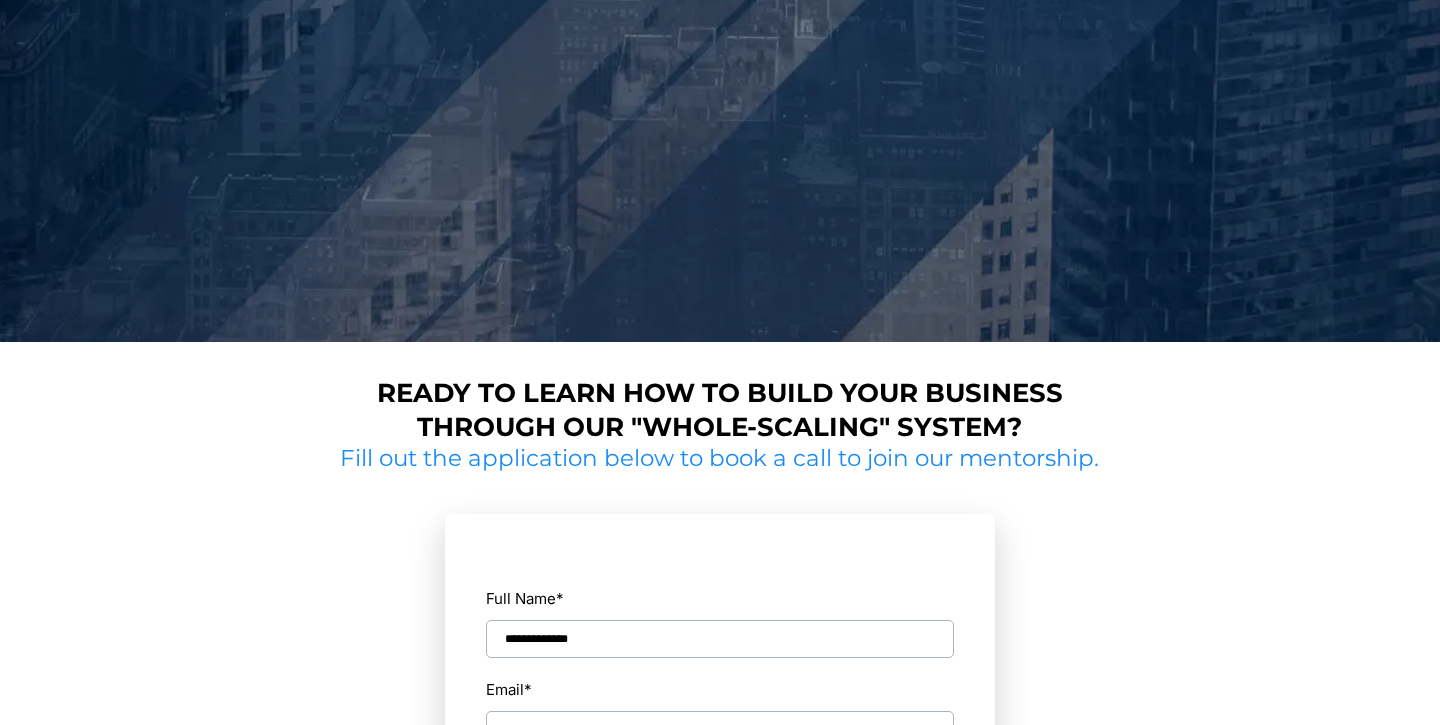 scroll, scrollTop: 1046, scrollLeft: 0, axis: vertical 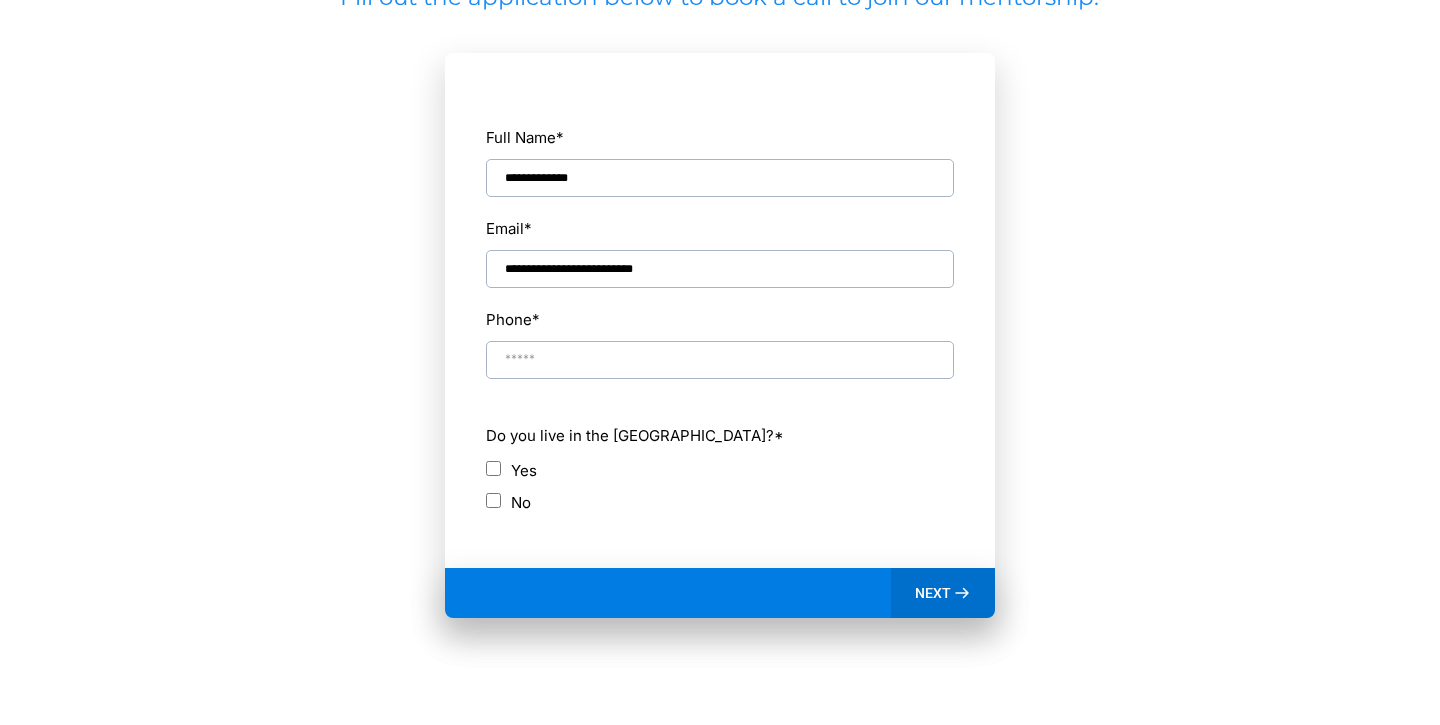 click at bounding box center [720, 360] 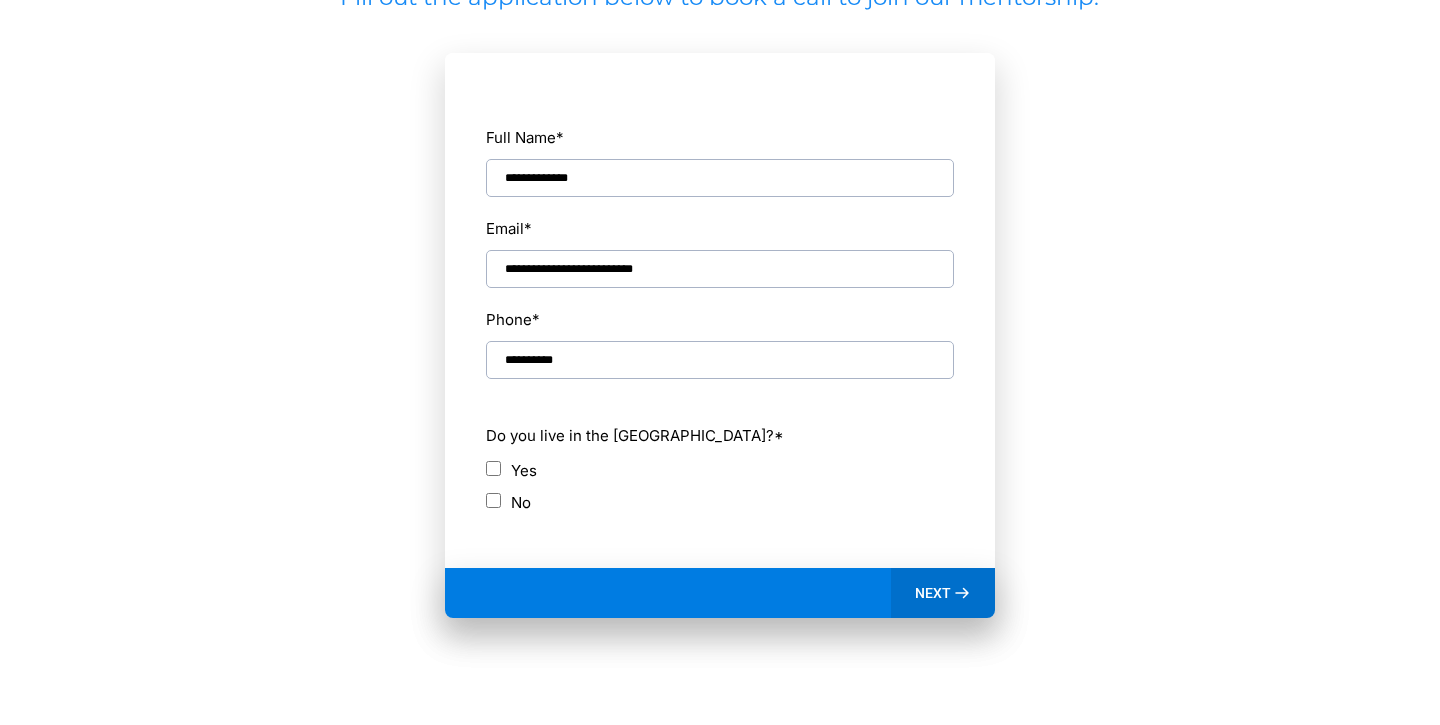 type on "**********" 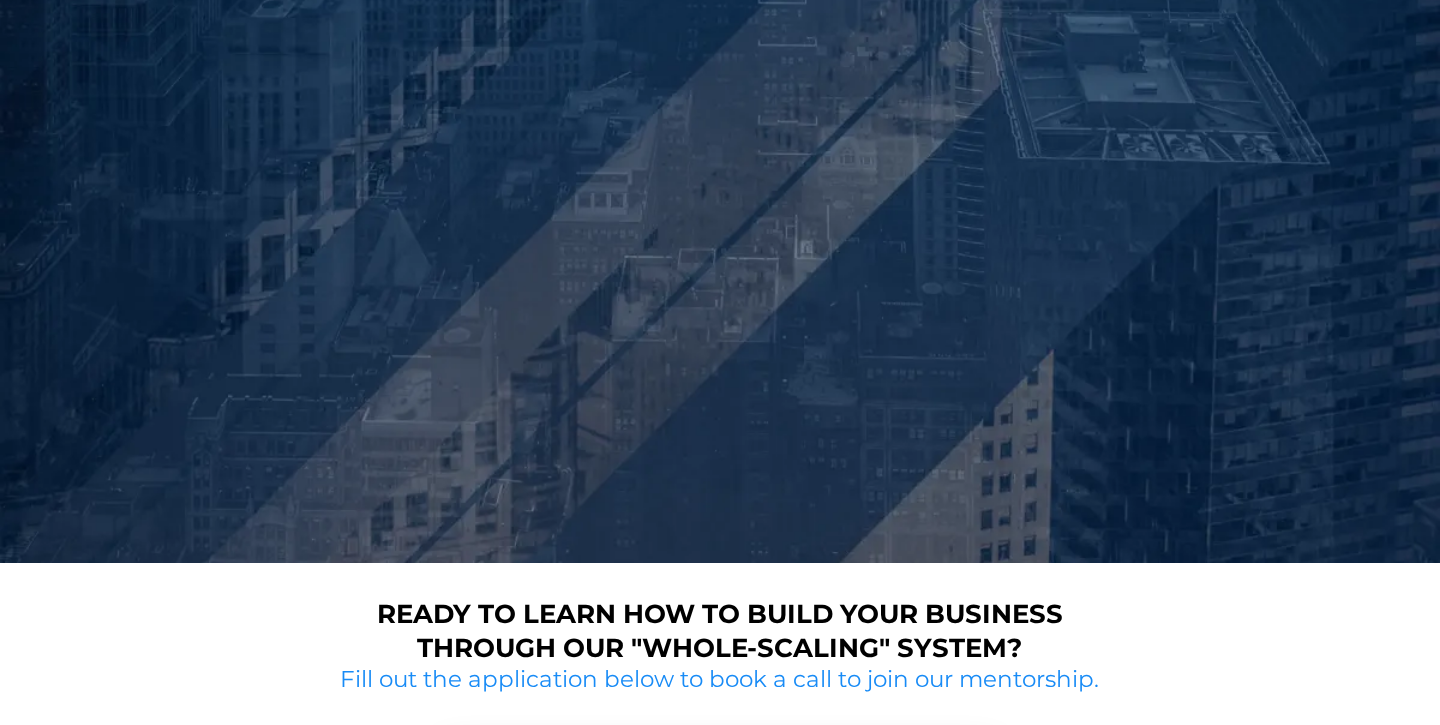 scroll, scrollTop: 315, scrollLeft: 0, axis: vertical 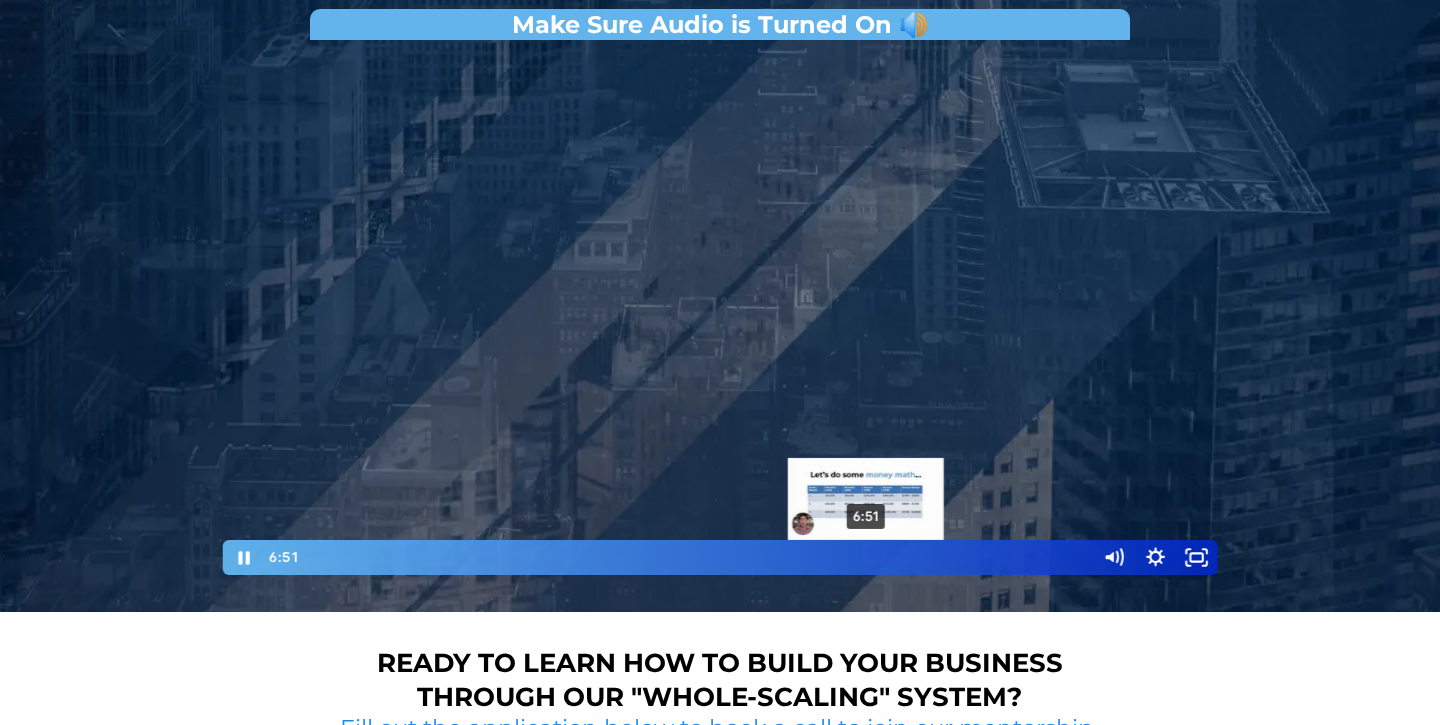click on "6:51" at bounding box center (698, 557) 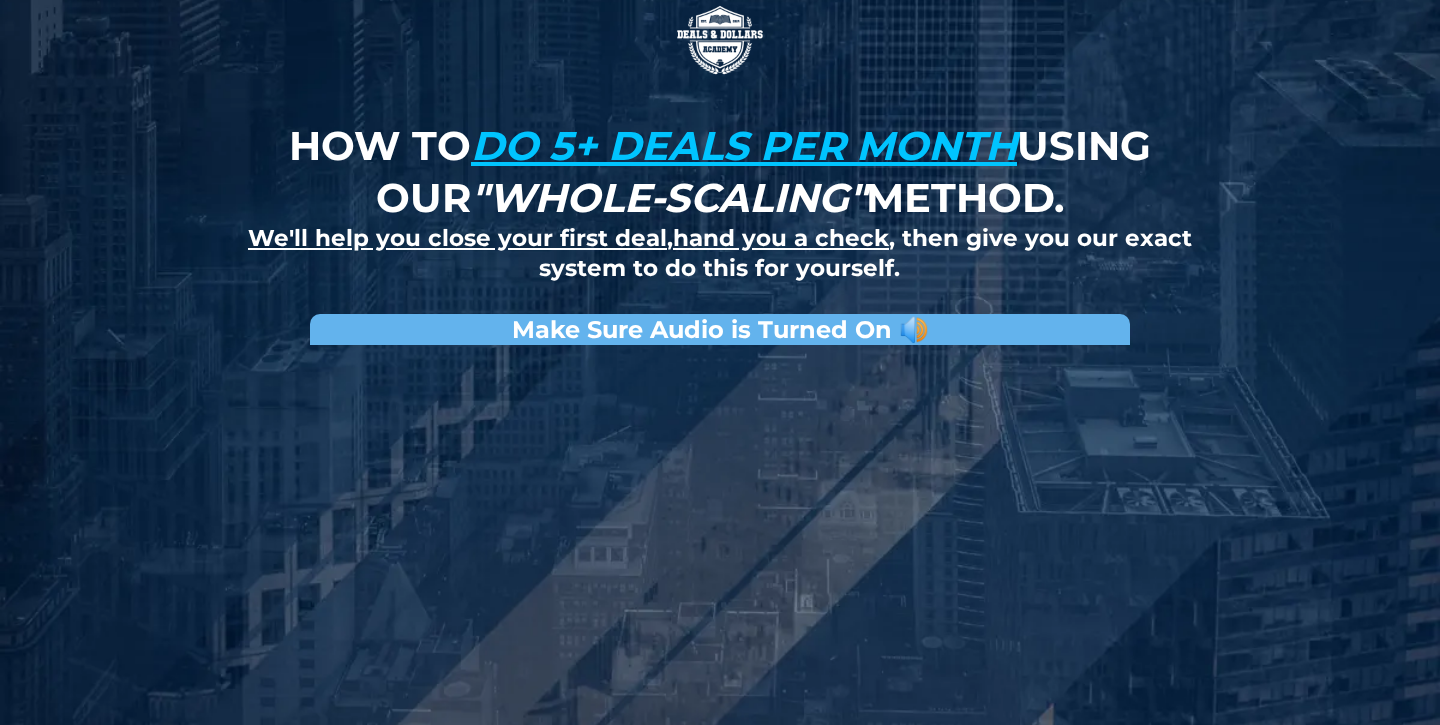 scroll, scrollTop: 0, scrollLeft: 0, axis: both 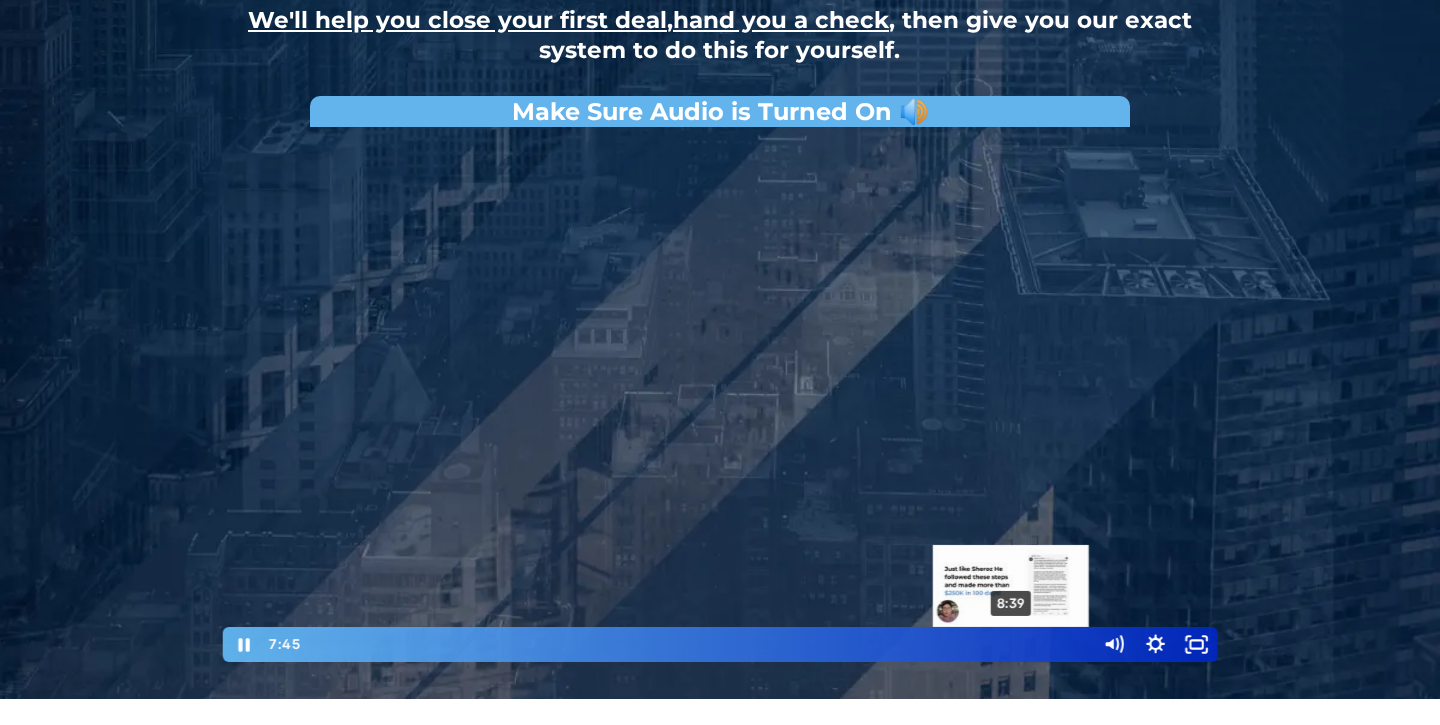 click on "8:39" at bounding box center (698, 644) 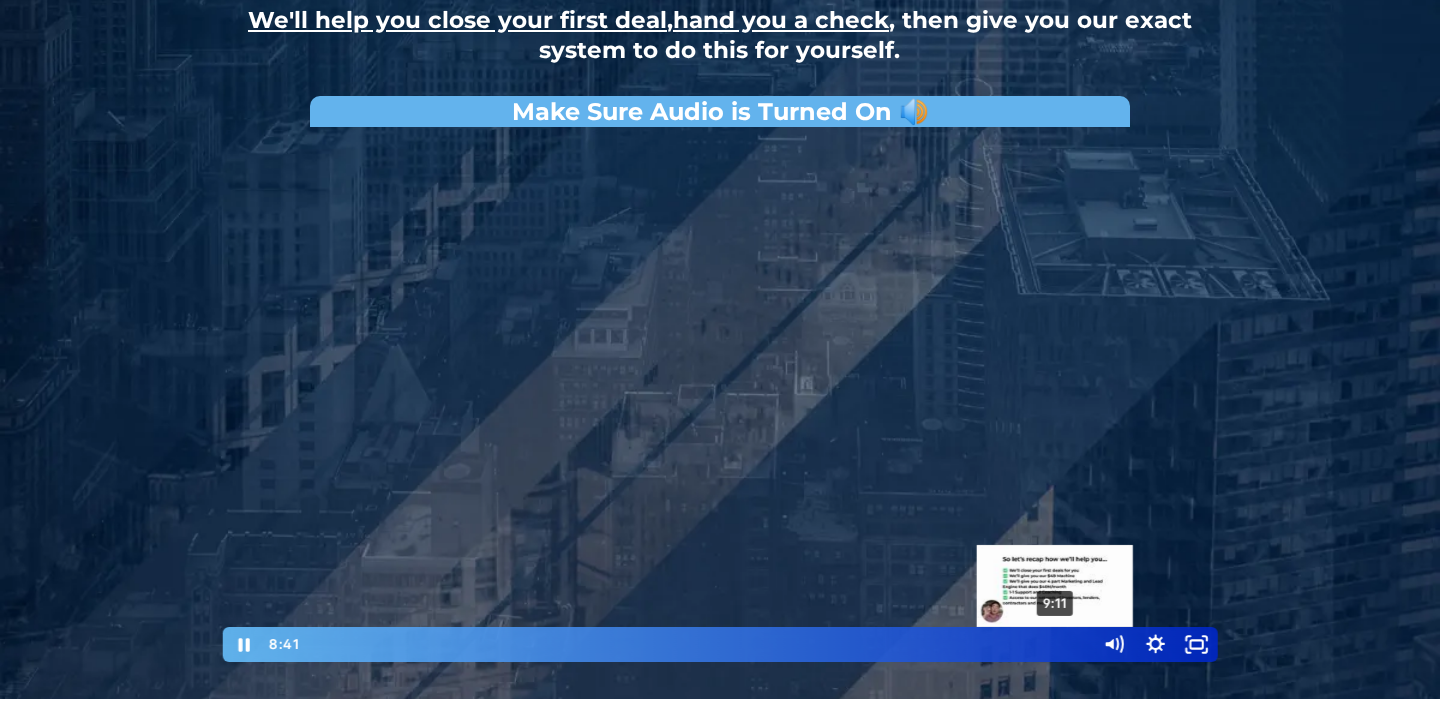click on "9:11" at bounding box center [698, 644] 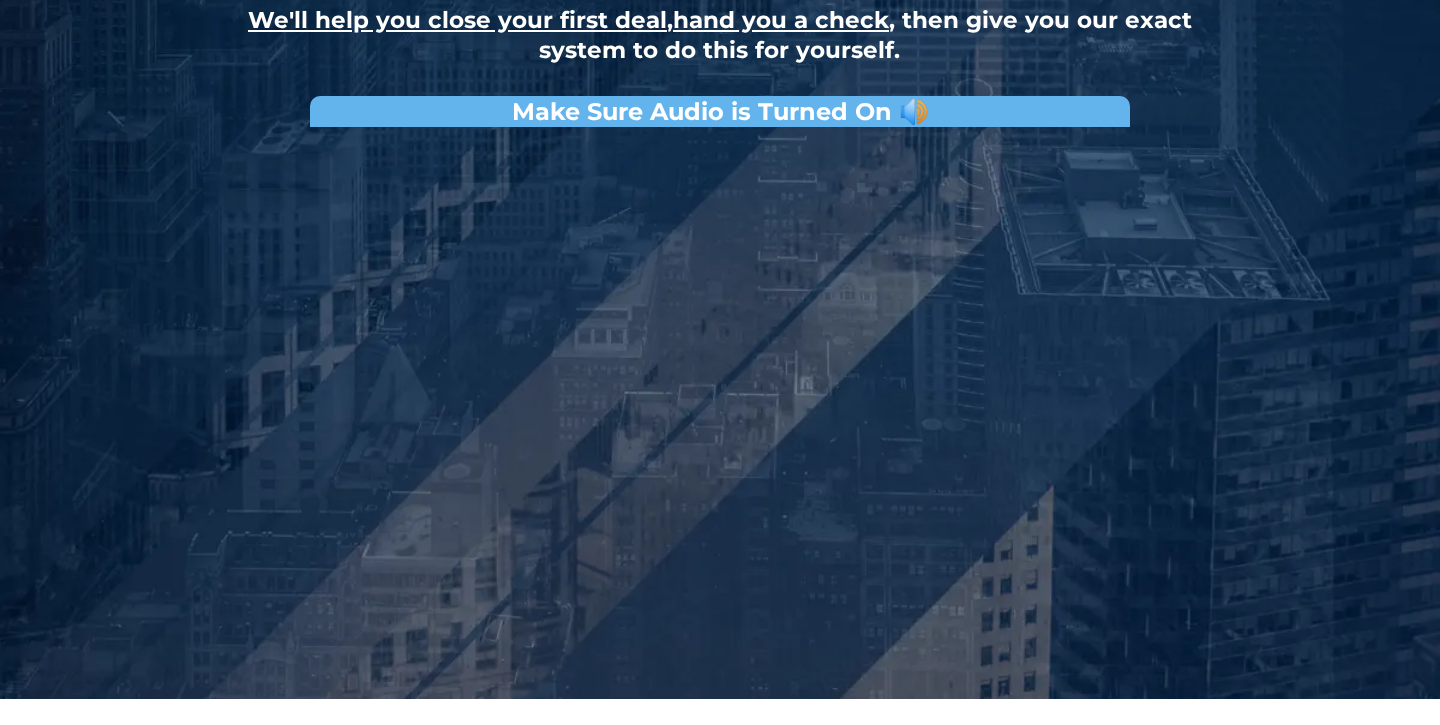 scroll, scrollTop: 1019, scrollLeft: 0, axis: vertical 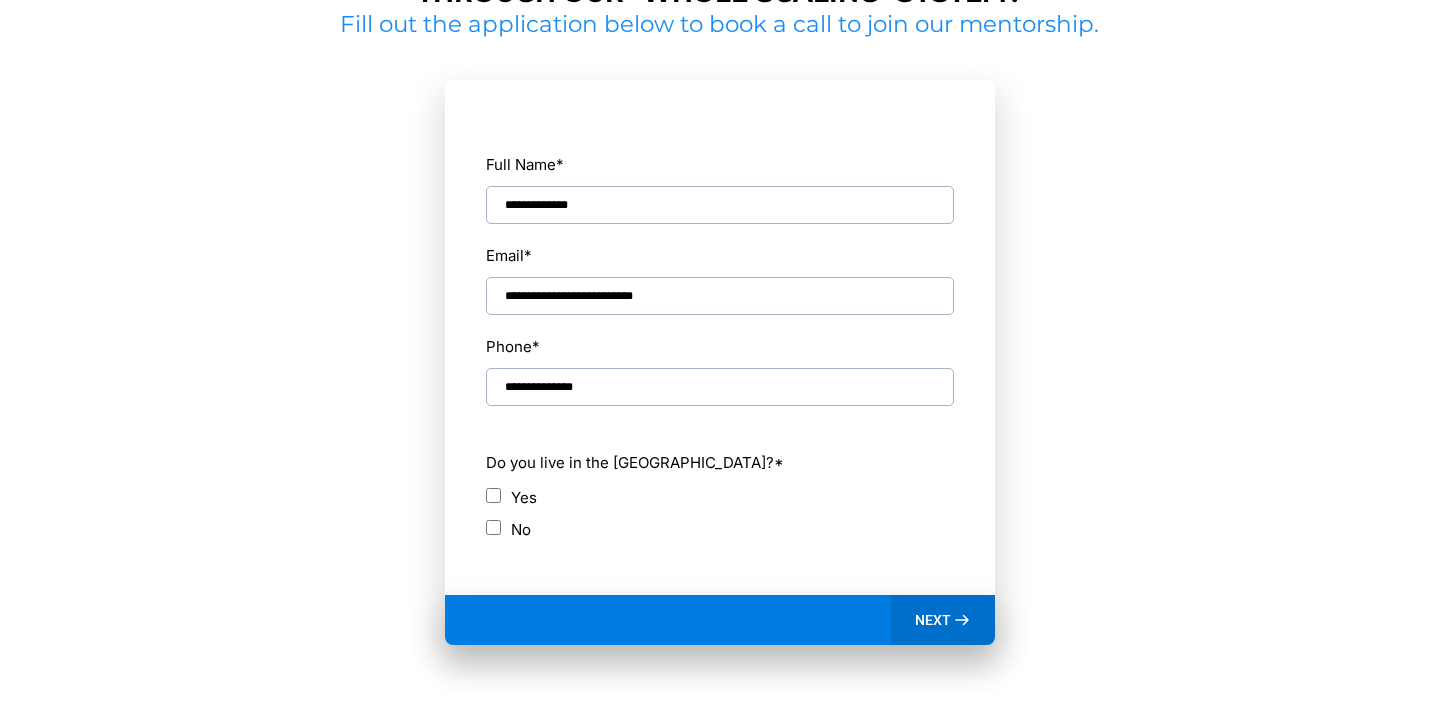 click on "*" at bounding box center [779, 462] 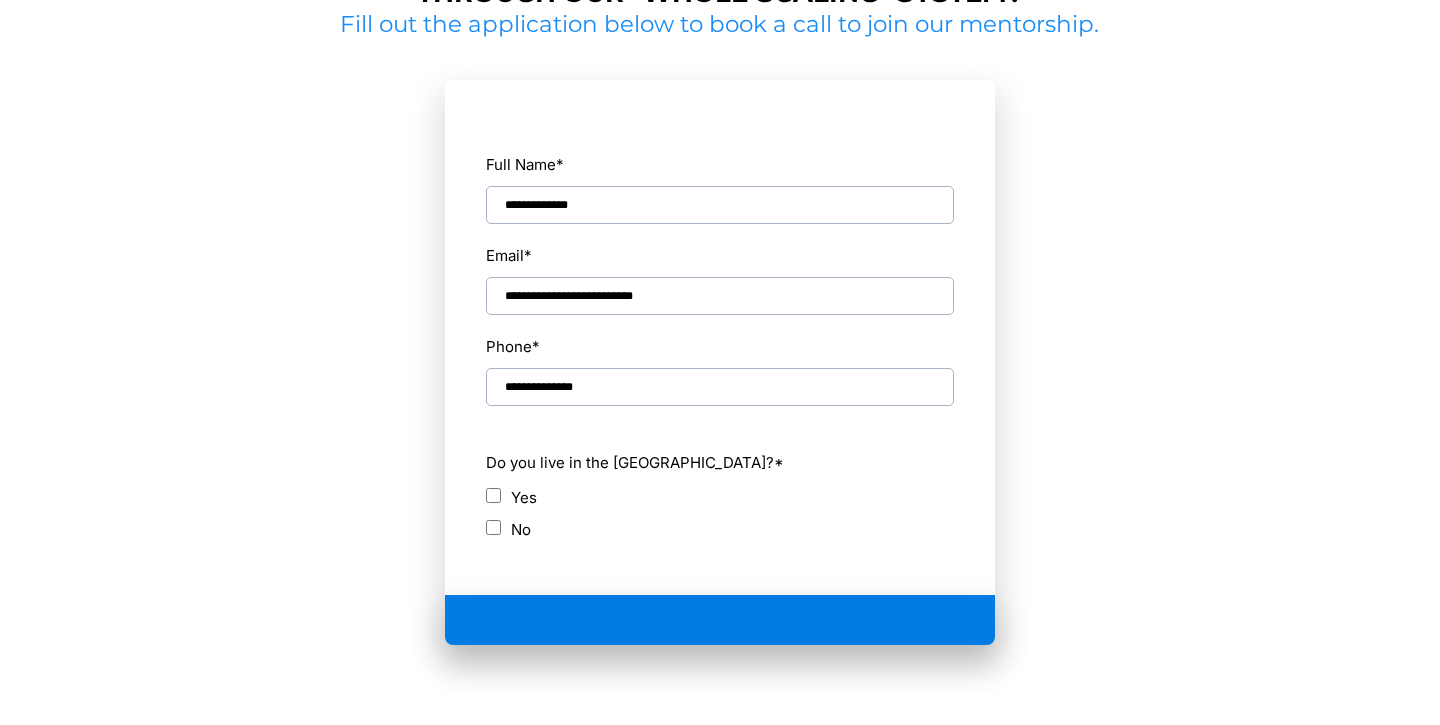 scroll, scrollTop: 978, scrollLeft: 0, axis: vertical 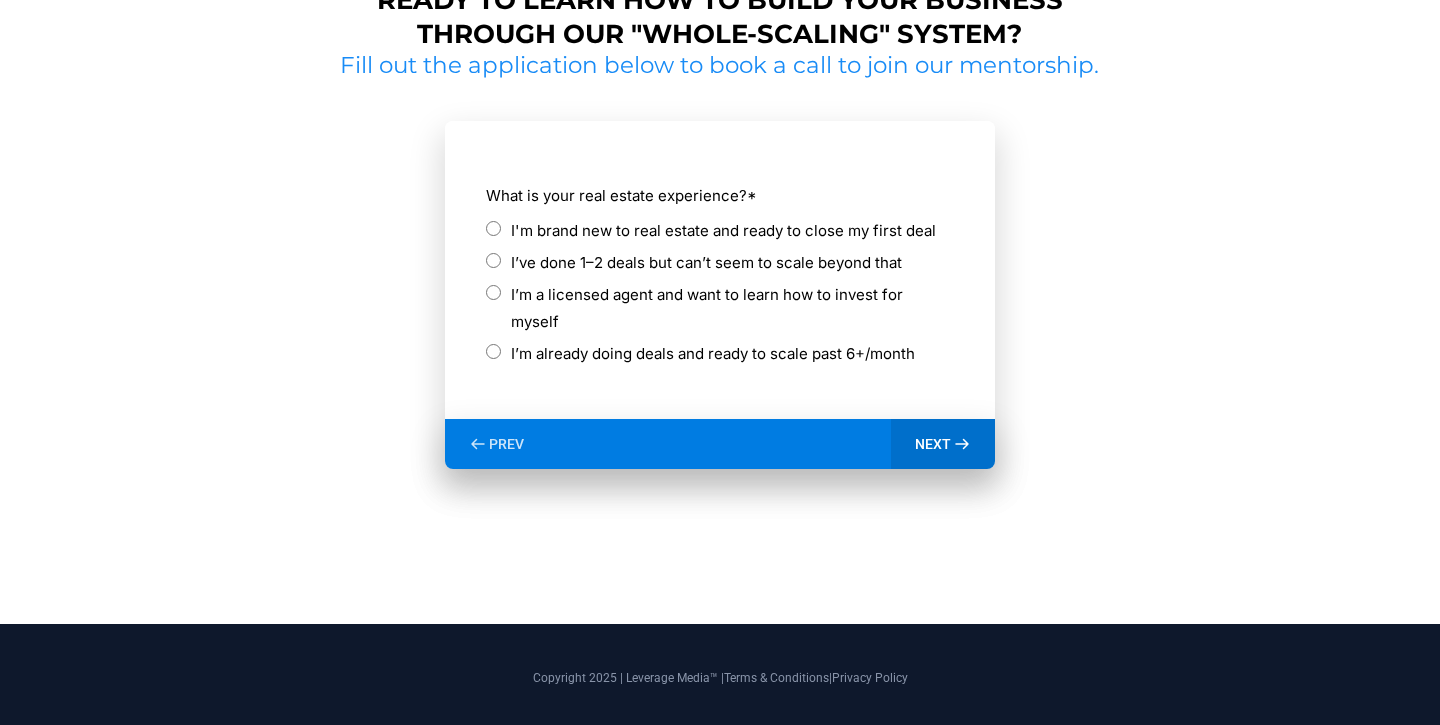 click on "I'm brand new to real estate and ready to close my first deal" at bounding box center [723, 230] 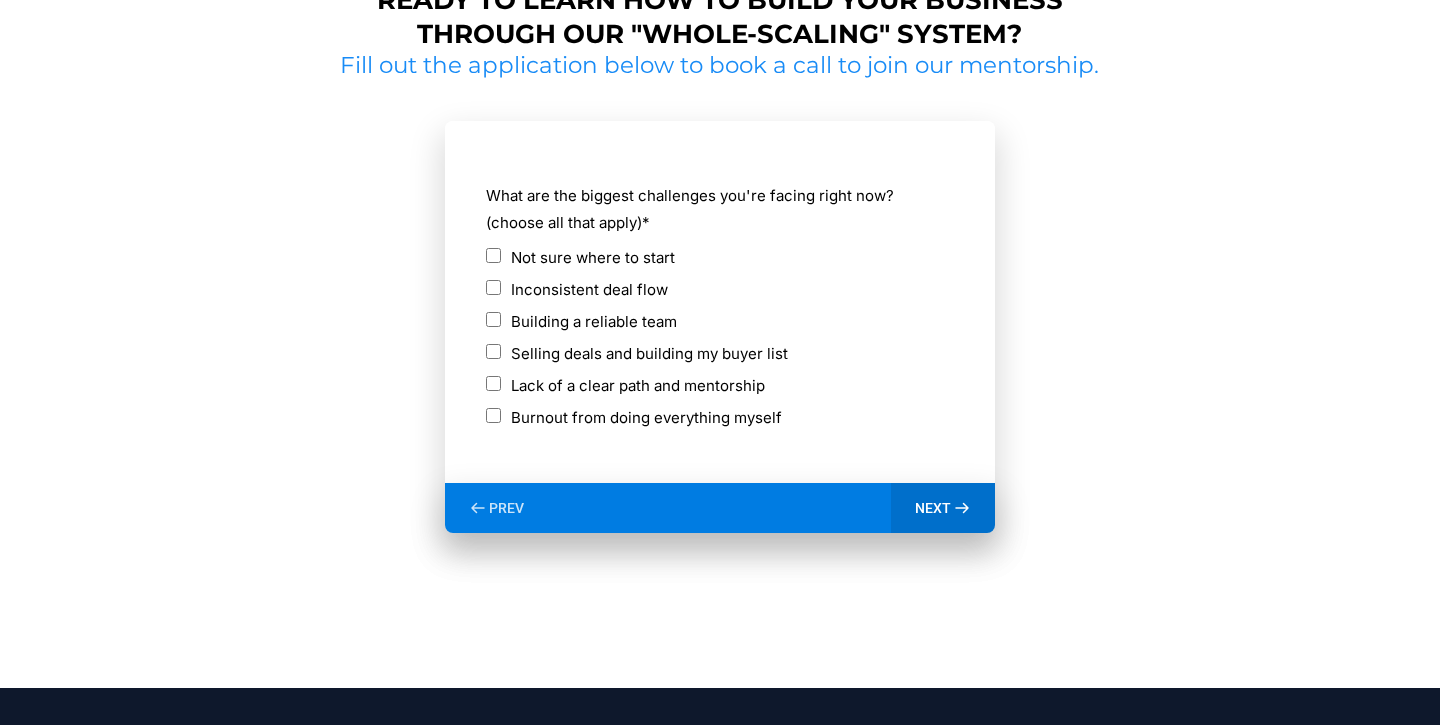 click on "Not sure where to start" at bounding box center [593, 257] 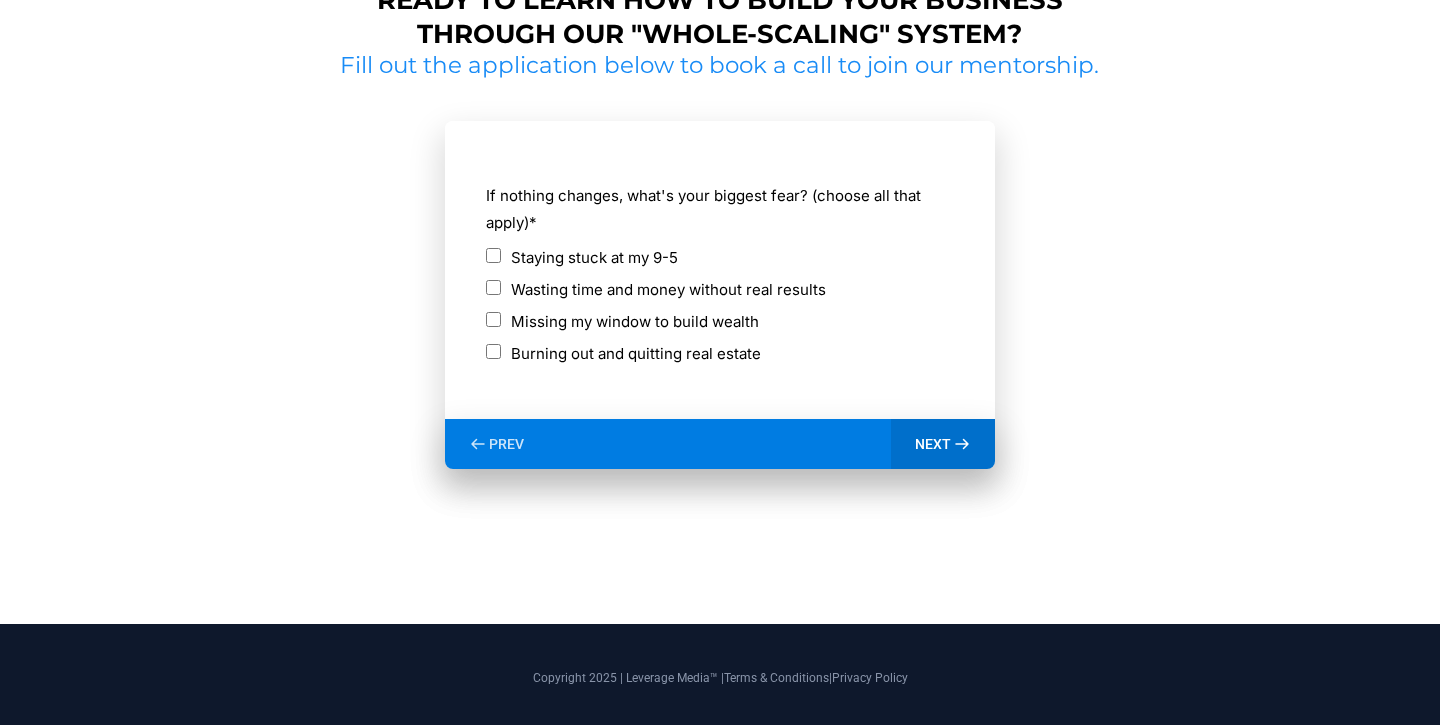 click on "Staying stuck at my 9-5" at bounding box center (594, 257) 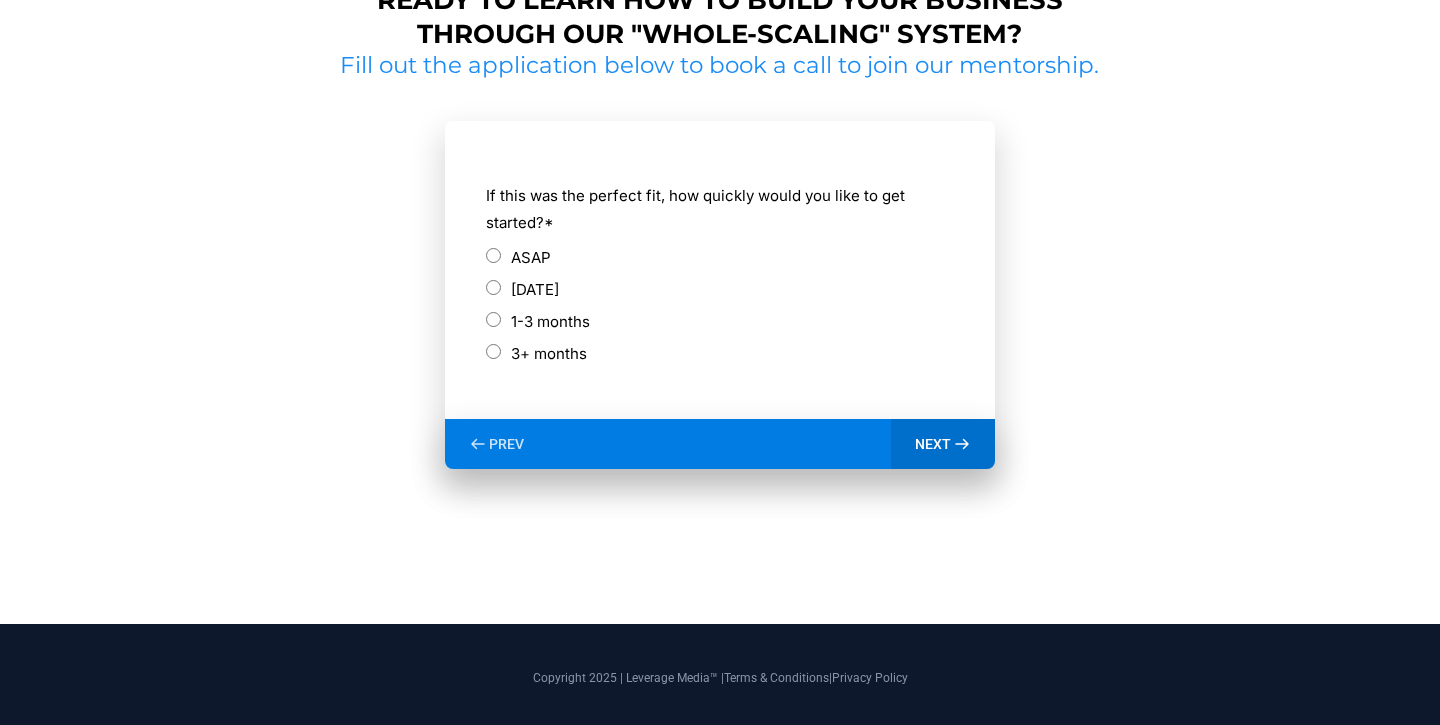 click on "ASAP" at bounding box center [531, 257] 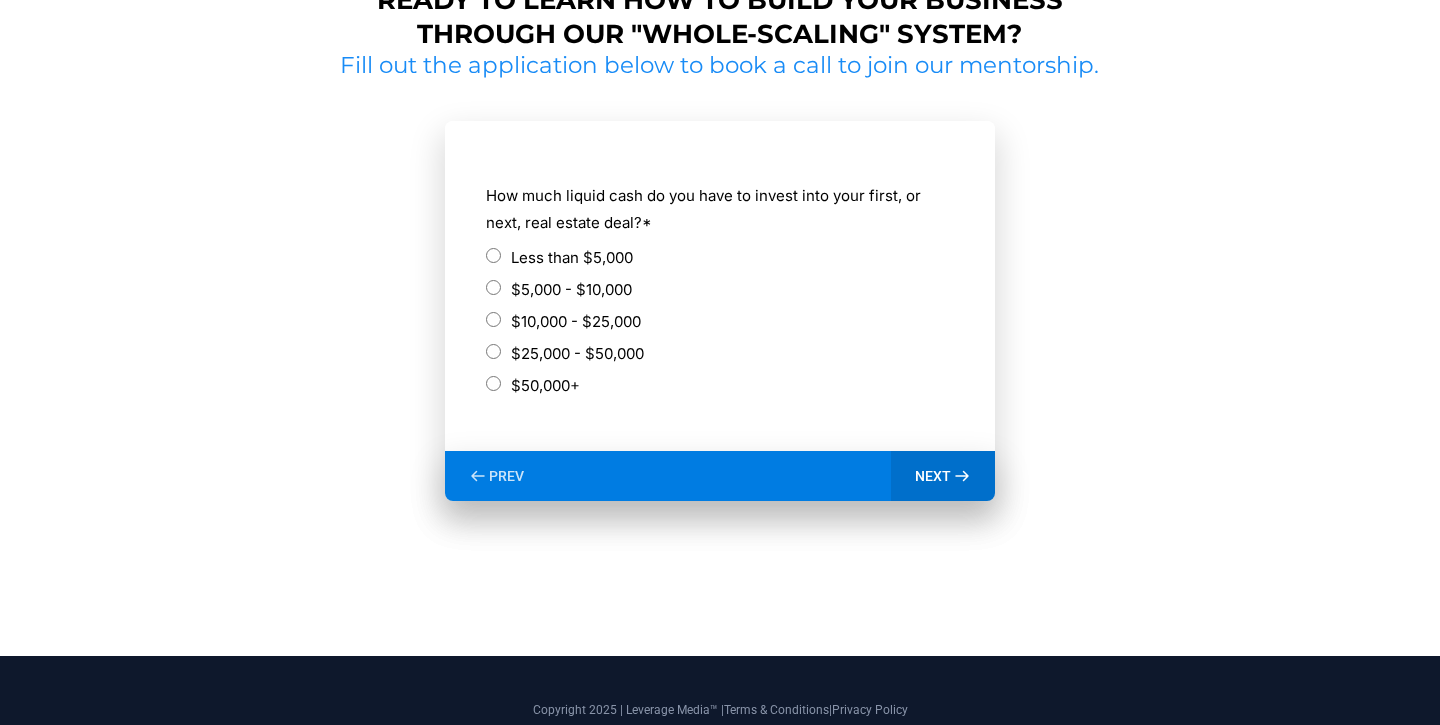 click on "PREV" at bounding box center (506, 476) 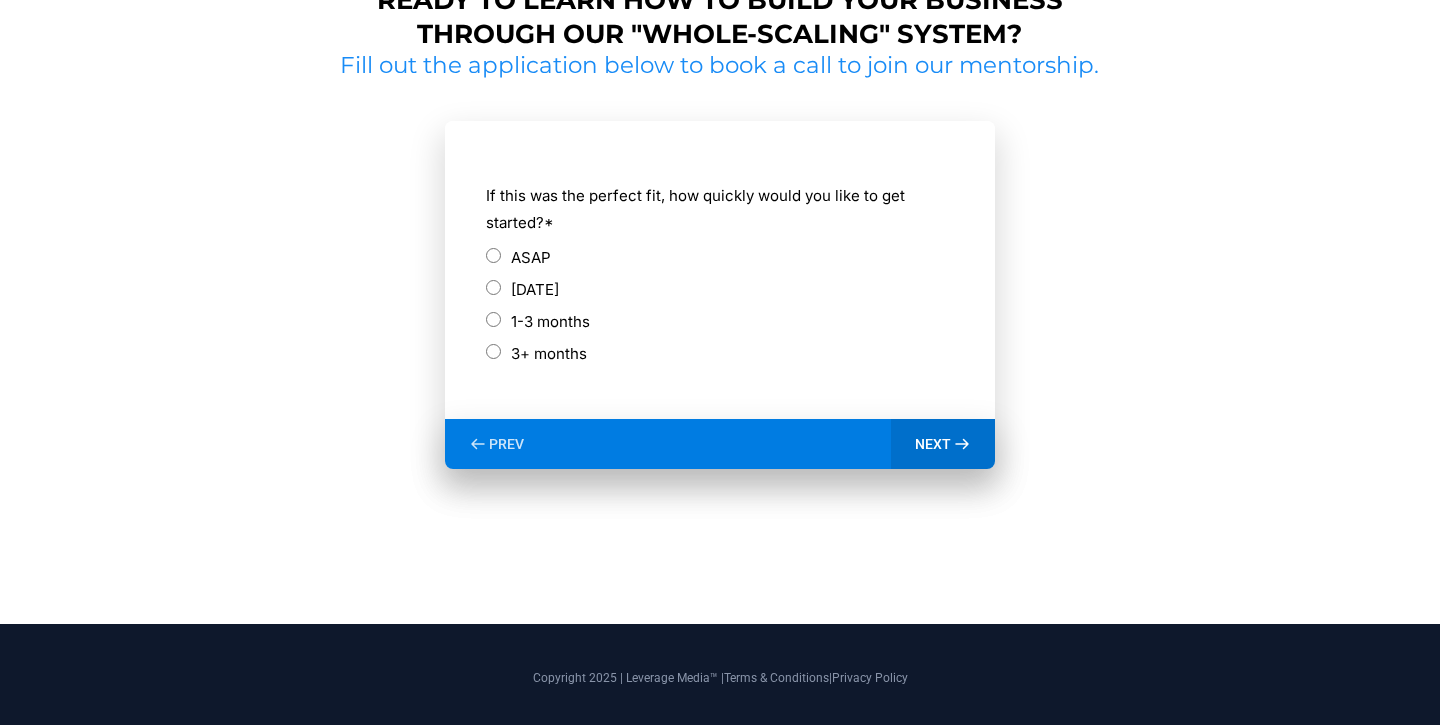 click on "3+ months" at bounding box center [549, 353] 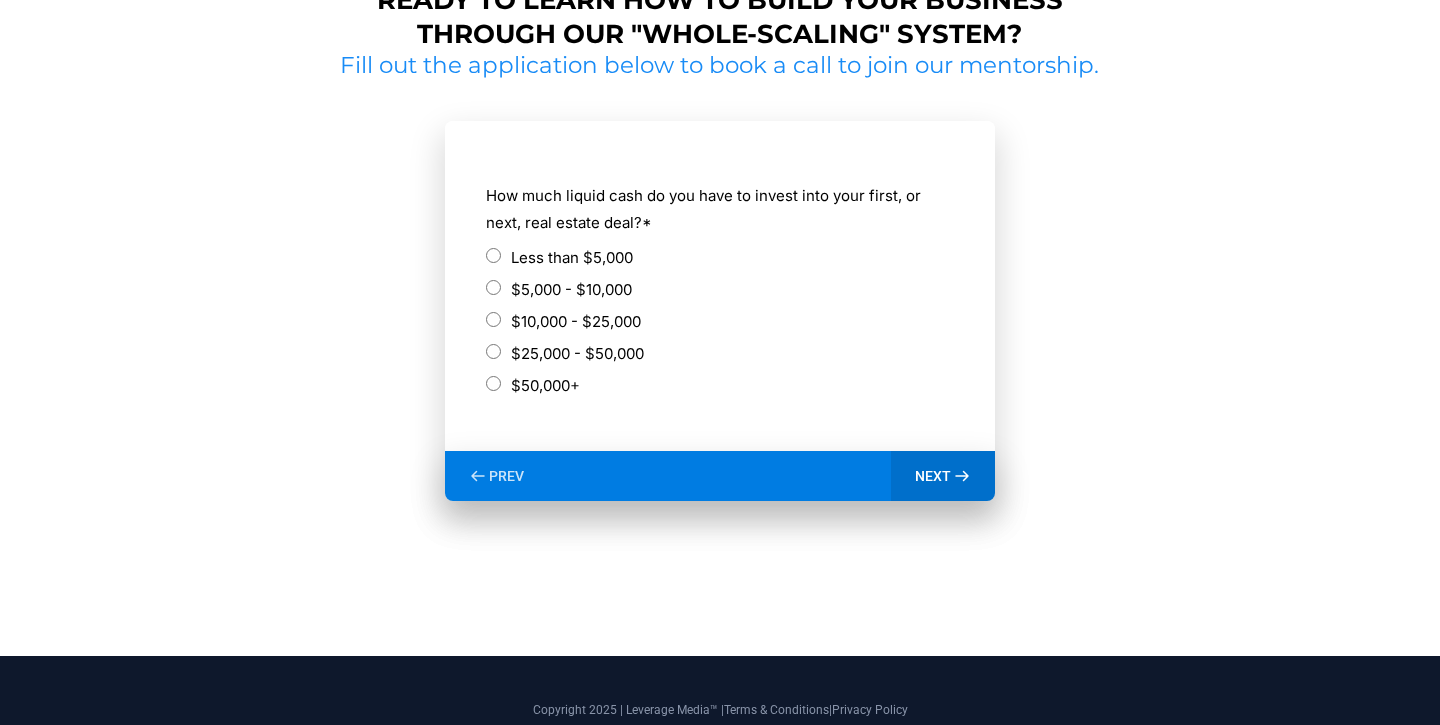 click on "Less than $5,000" at bounding box center (572, 257) 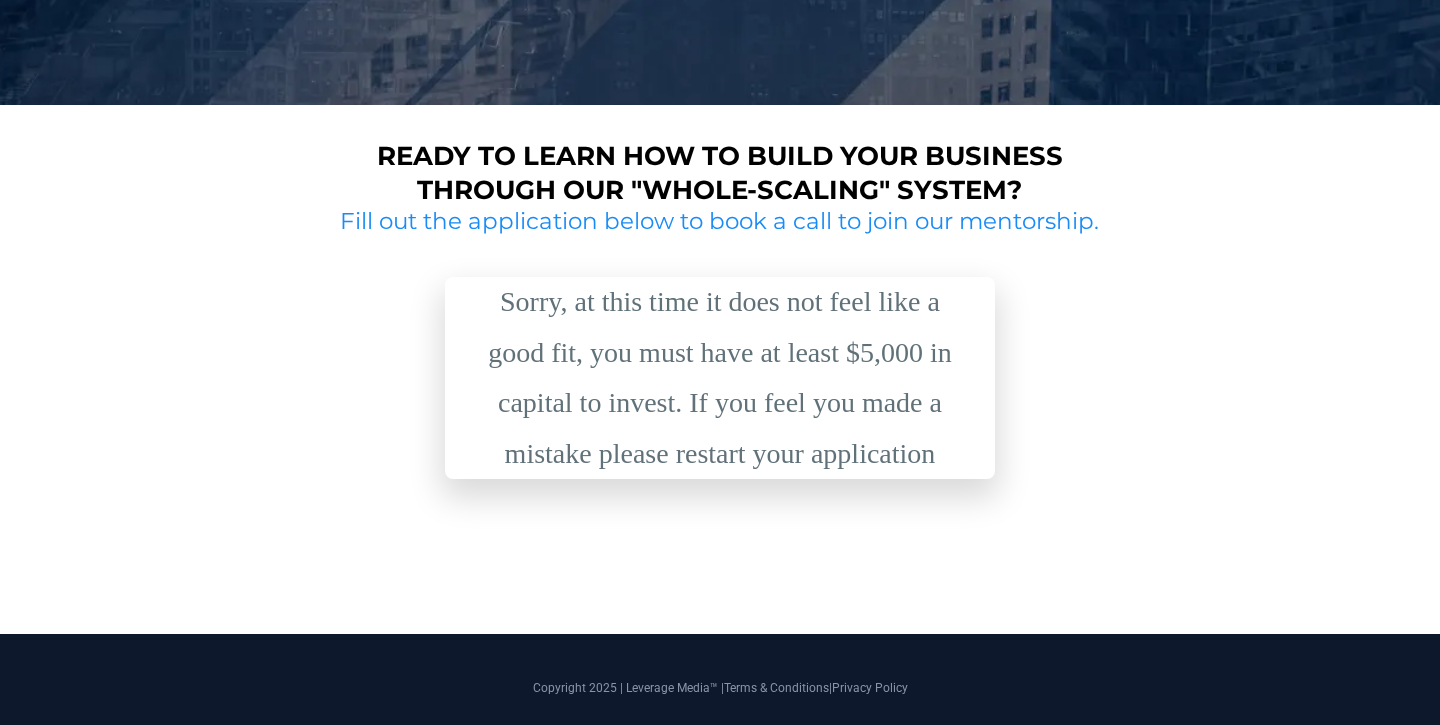 scroll, scrollTop: 820, scrollLeft: 0, axis: vertical 